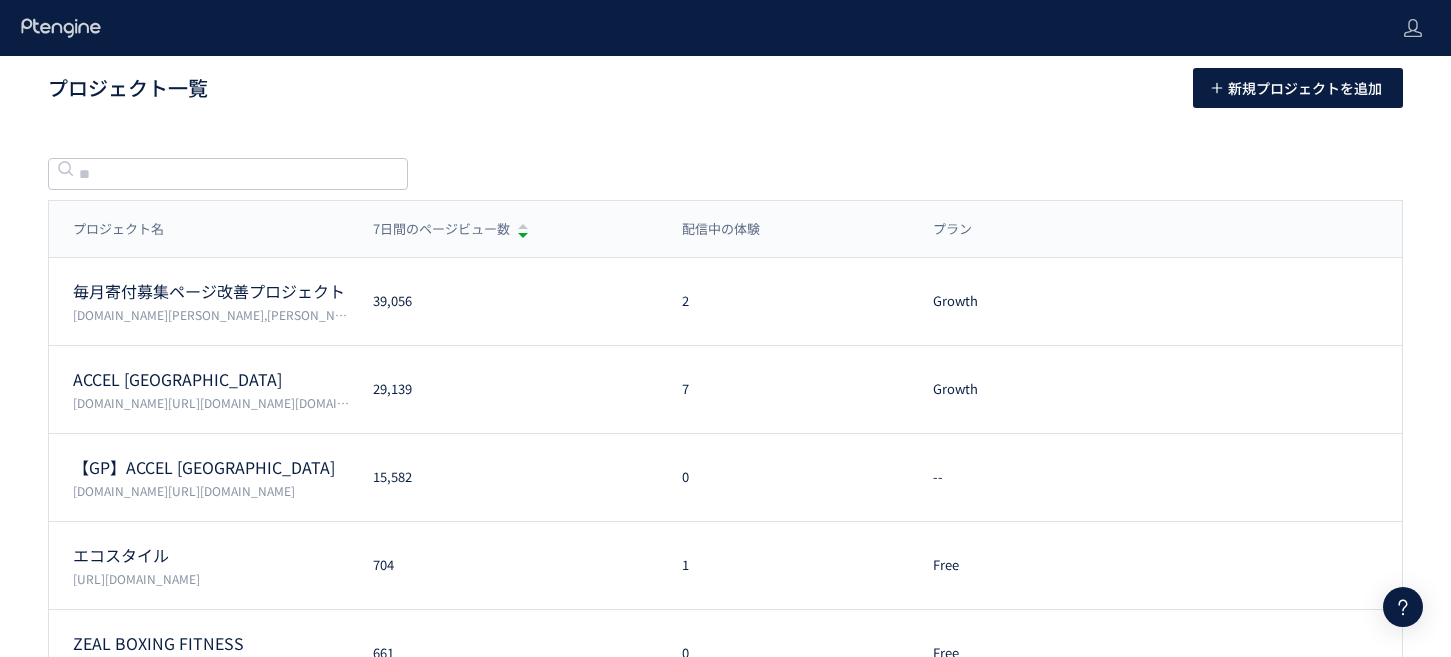 scroll, scrollTop: 0, scrollLeft: 0, axis: both 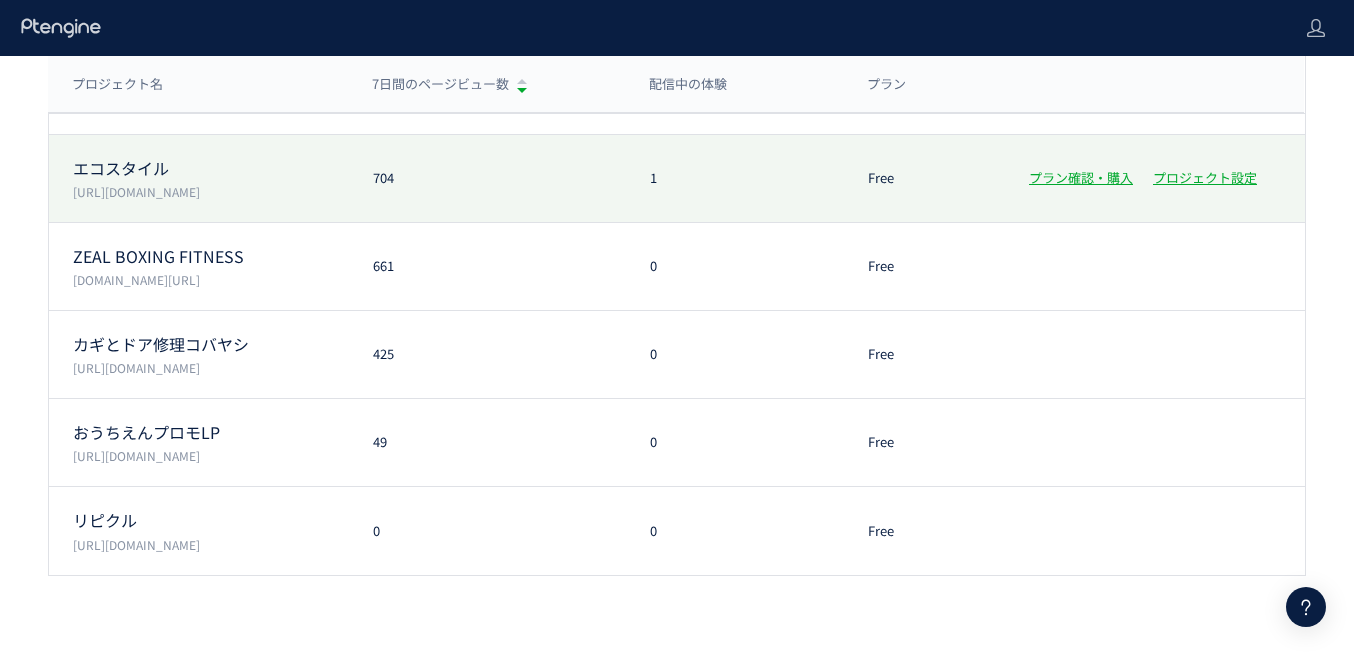 click on "エコスタイル  [URL][DOMAIN_NAME] 704 1 Free プラン確認・購入 プロジェクト設定" 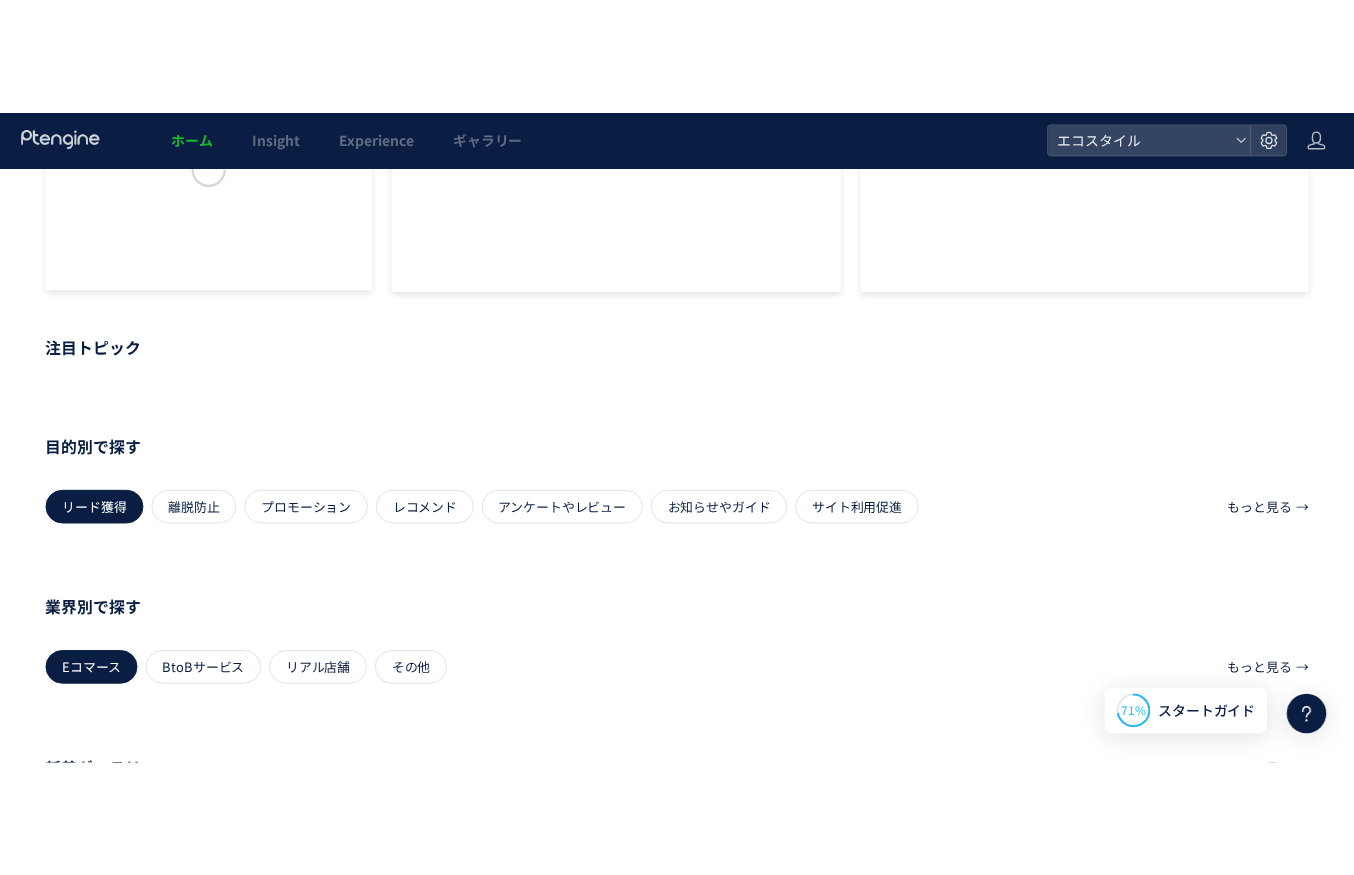 scroll, scrollTop: 0, scrollLeft: 0, axis: both 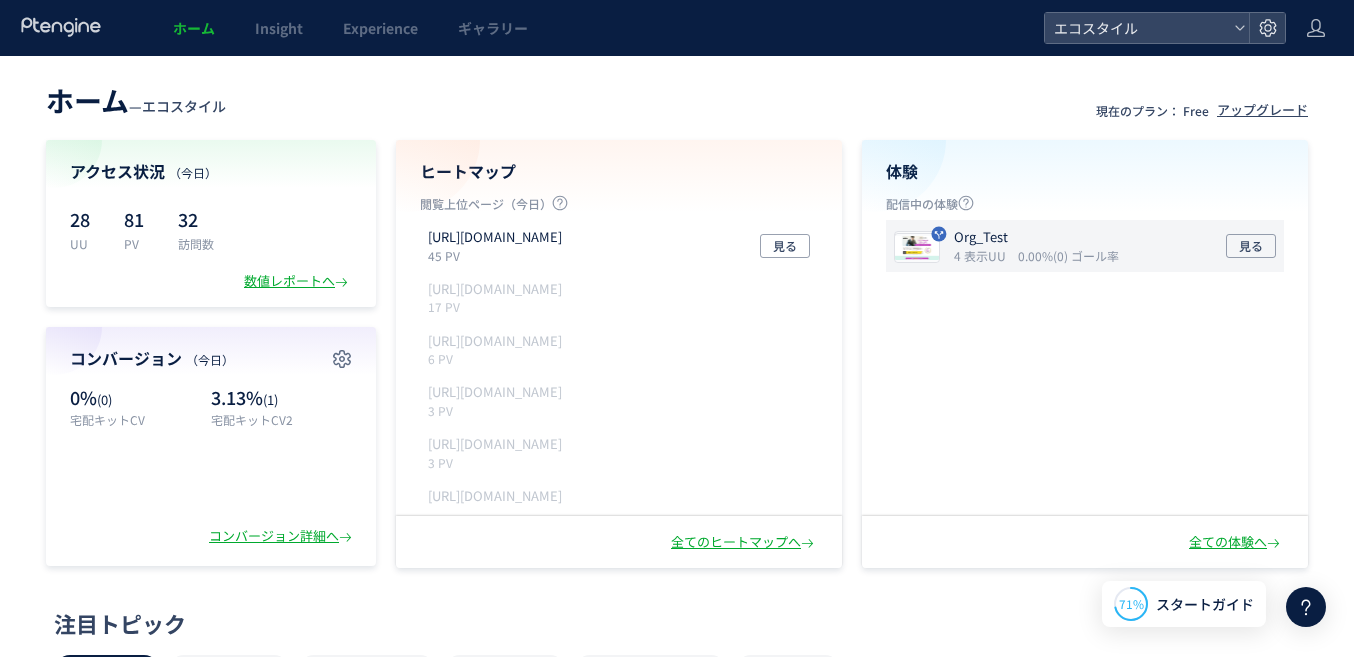 click on "Org_Test" at bounding box center [1032, 237] 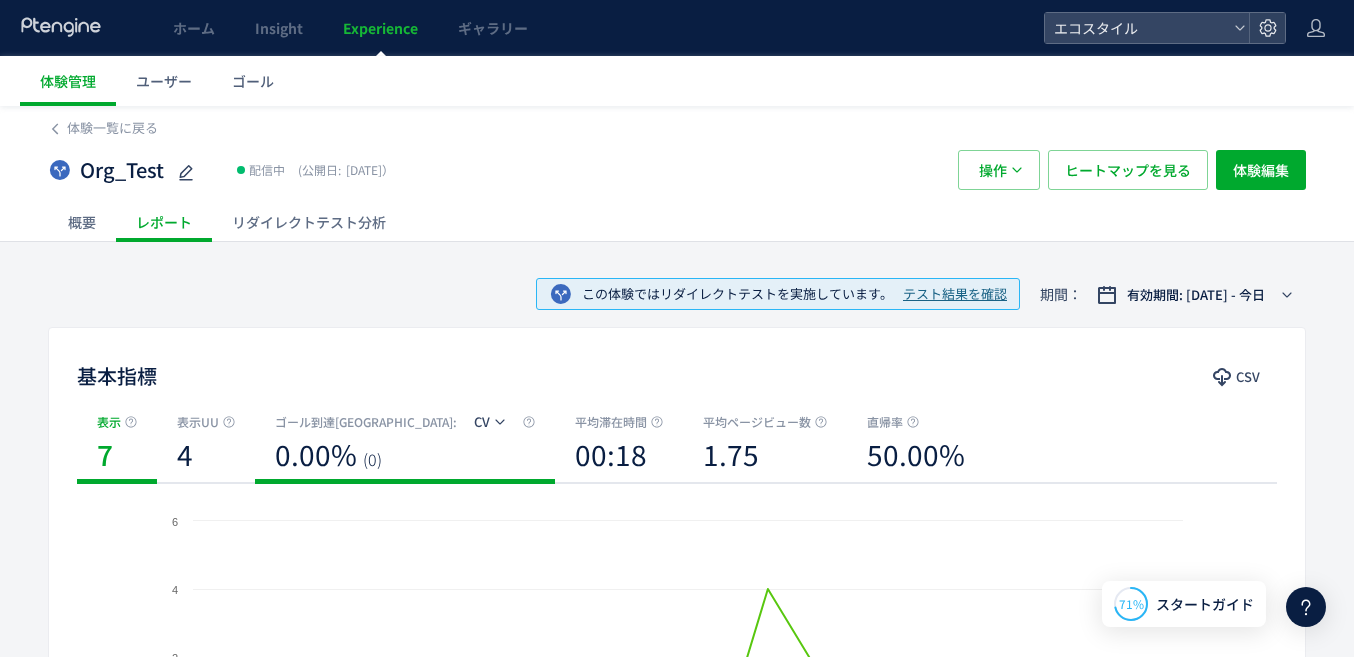 click on "0.00% (0)" at bounding box center (405, 459) 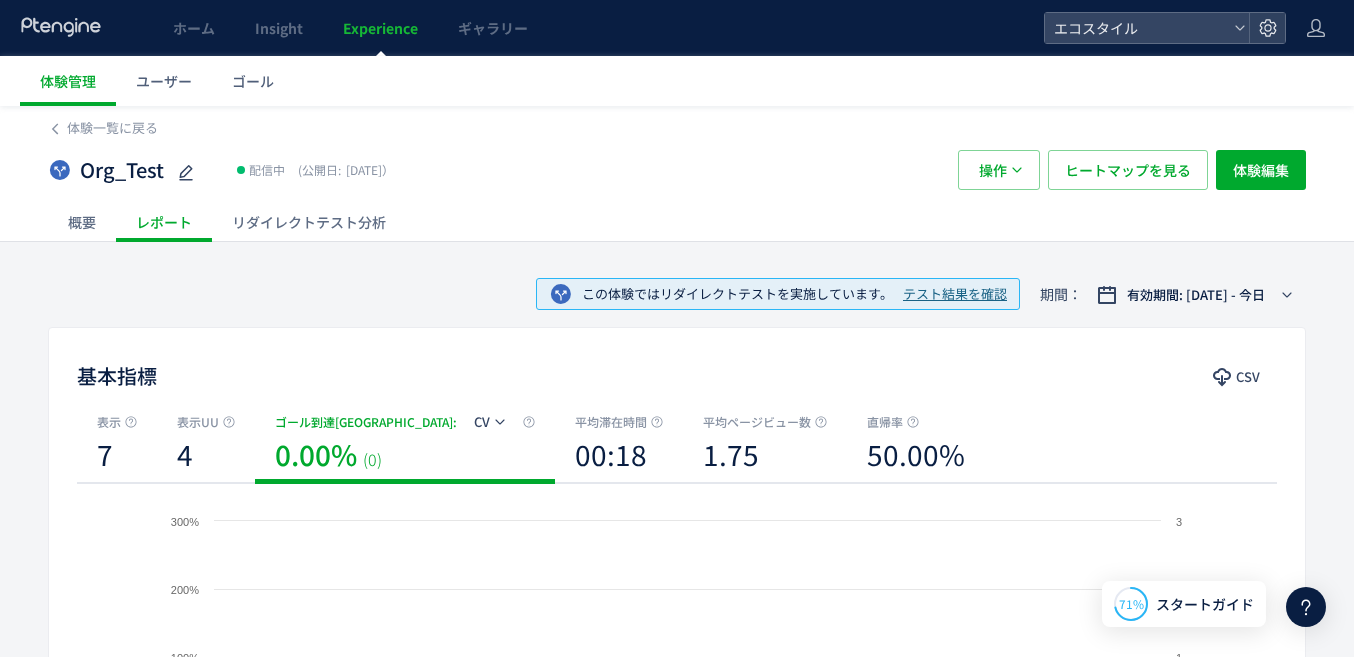 click 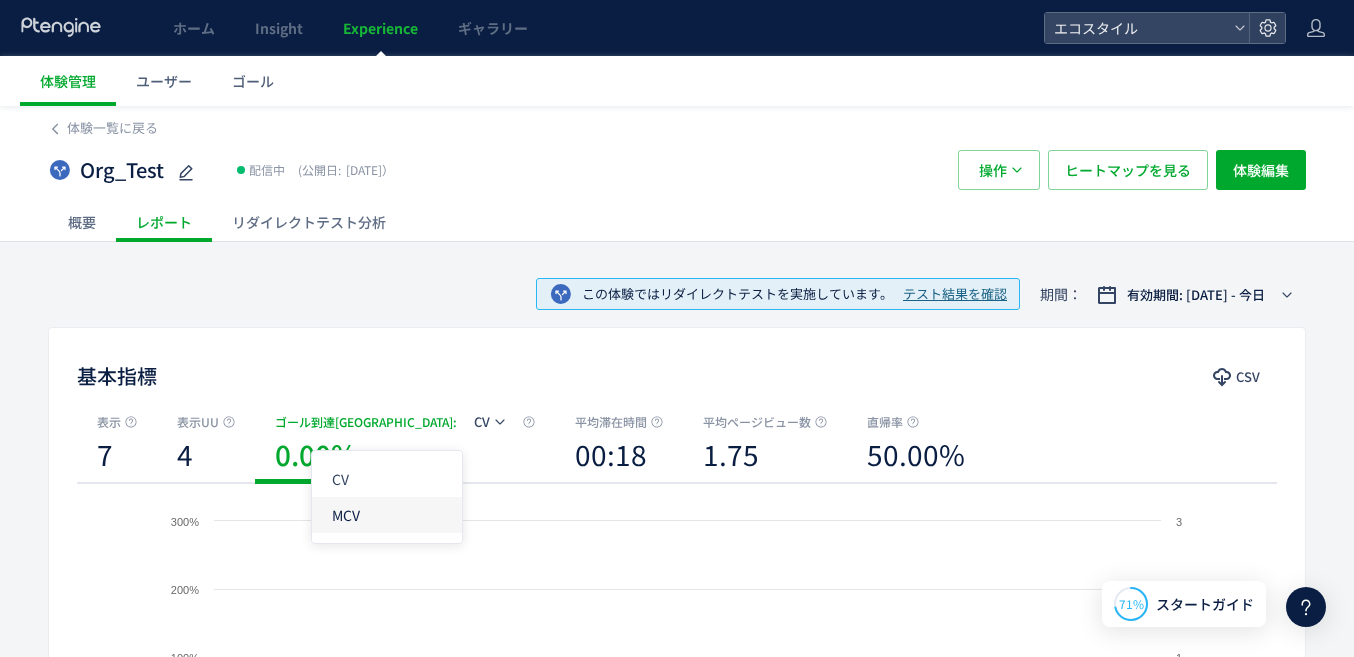 click on "MCV" 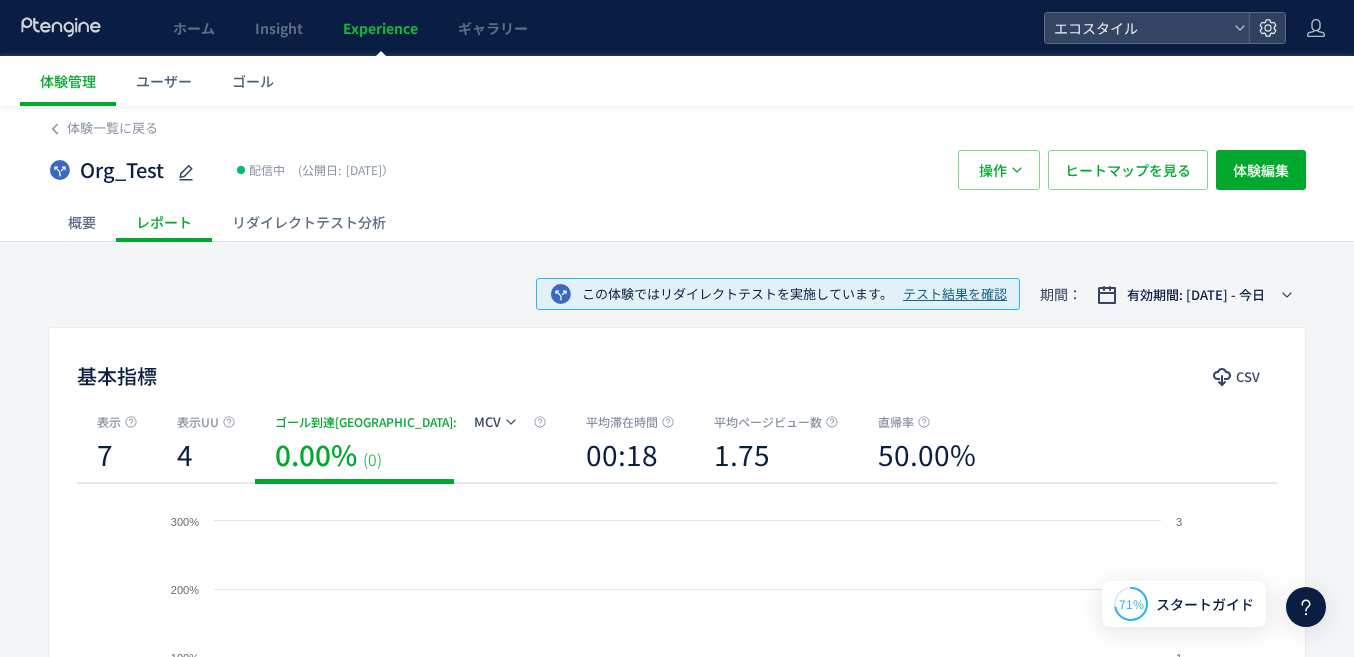 click on "リダイレクトテスト分析" 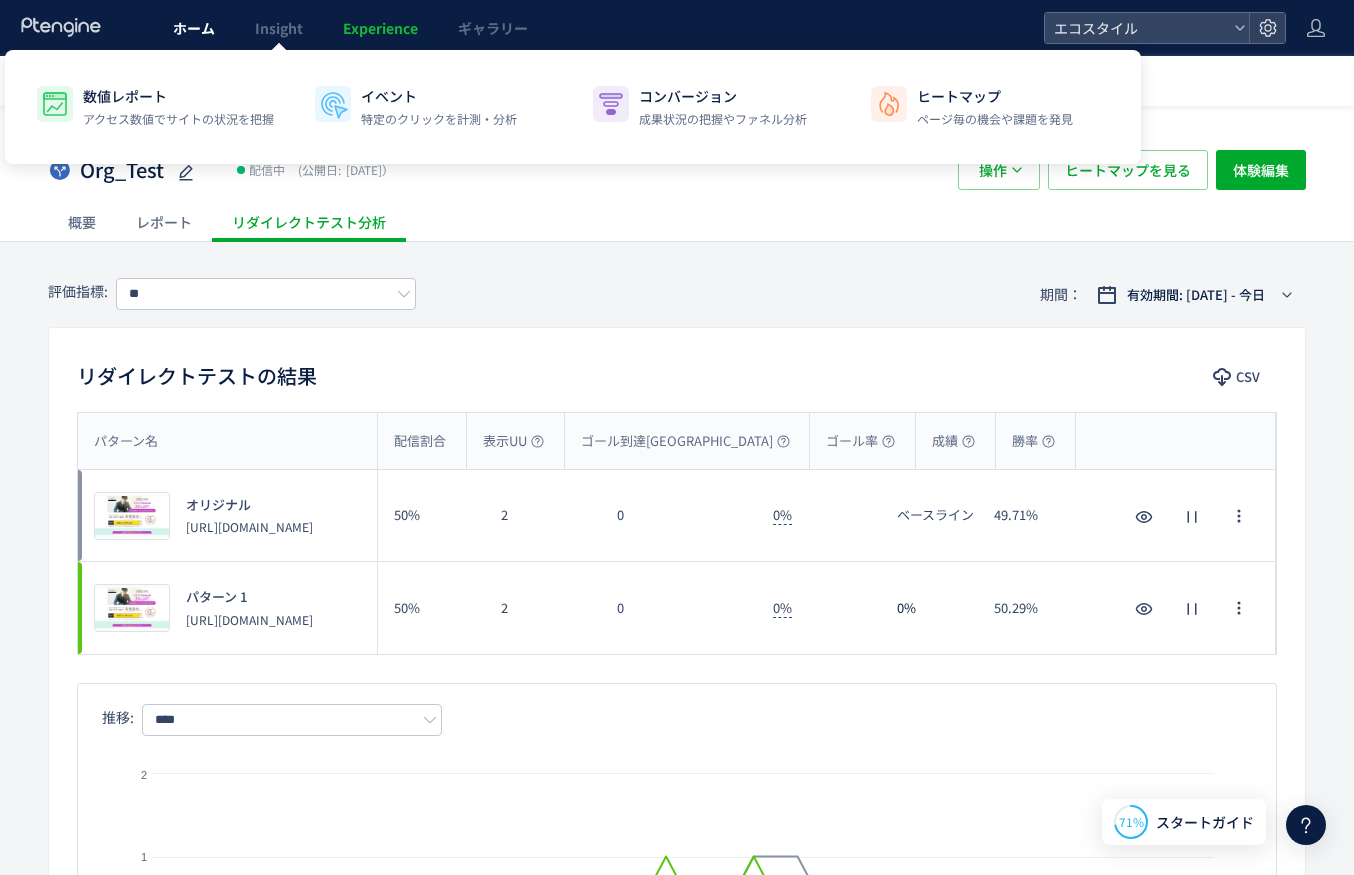 click on "ホーム" at bounding box center (194, 28) 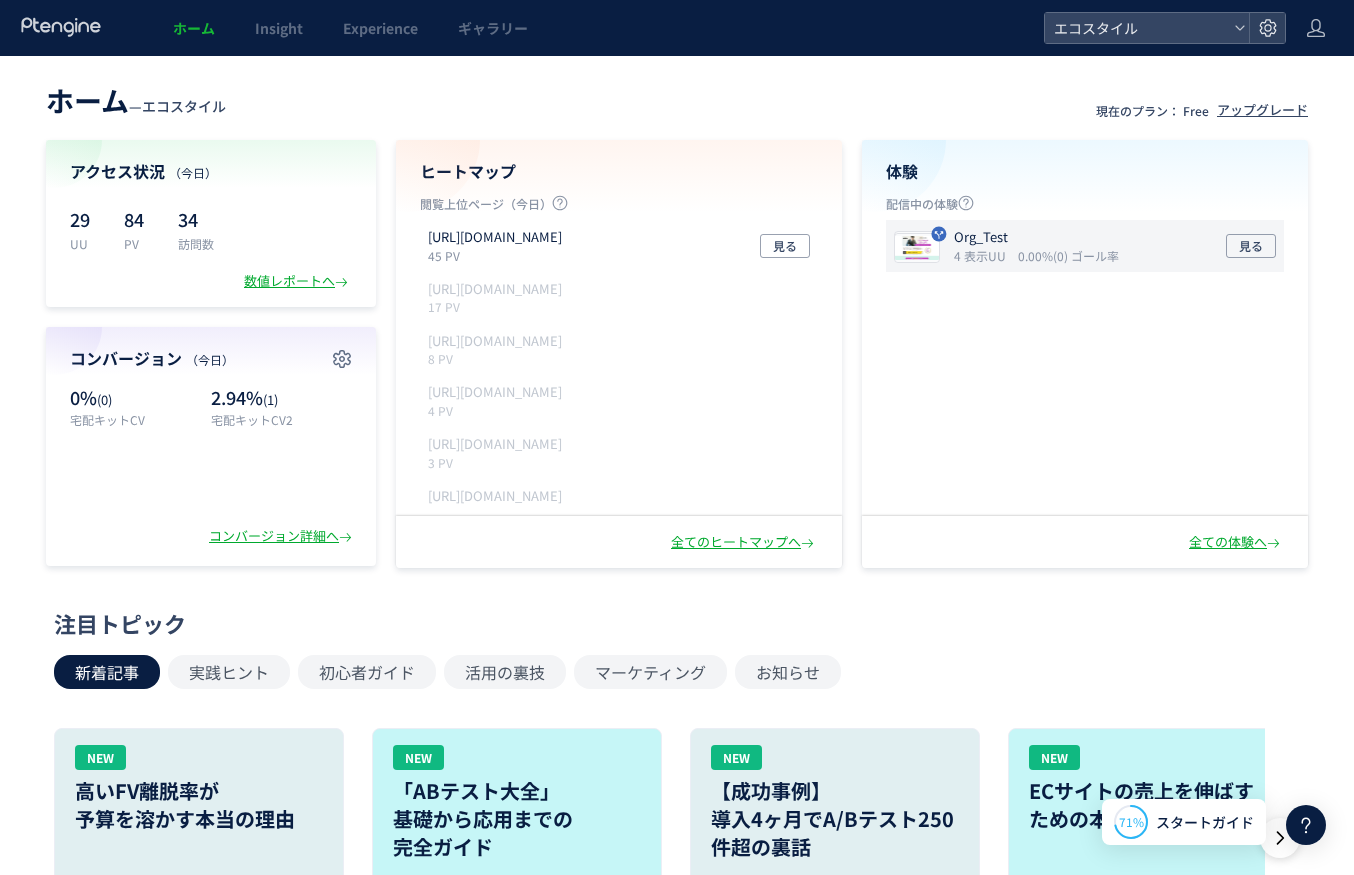 click on "Org_Test" at bounding box center [1032, 237] 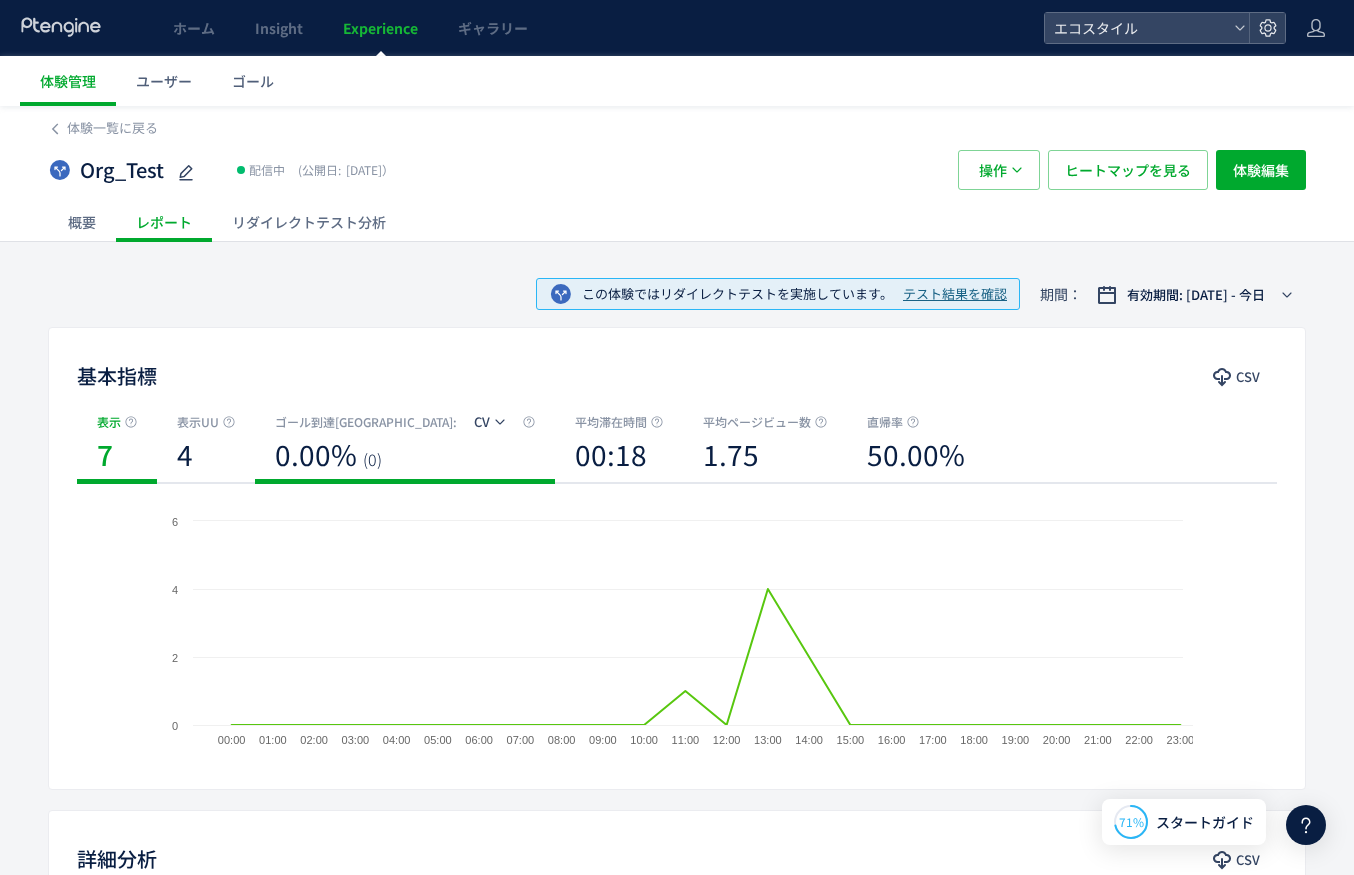 click on "ゴール到達[GEOGRAPHIC_DATA]" at bounding box center (364, 422) 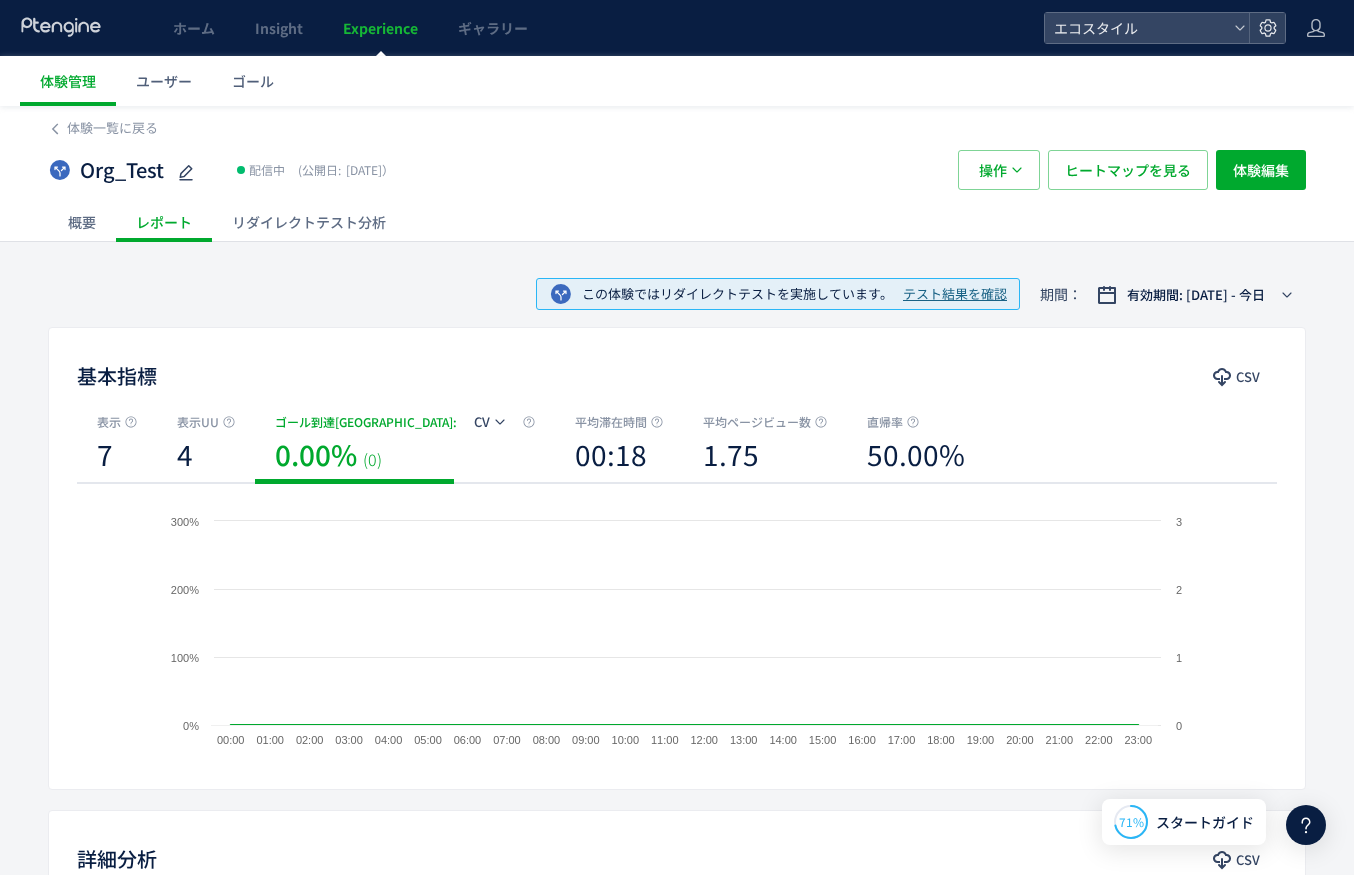 click on "リダイレクトテスト分析" 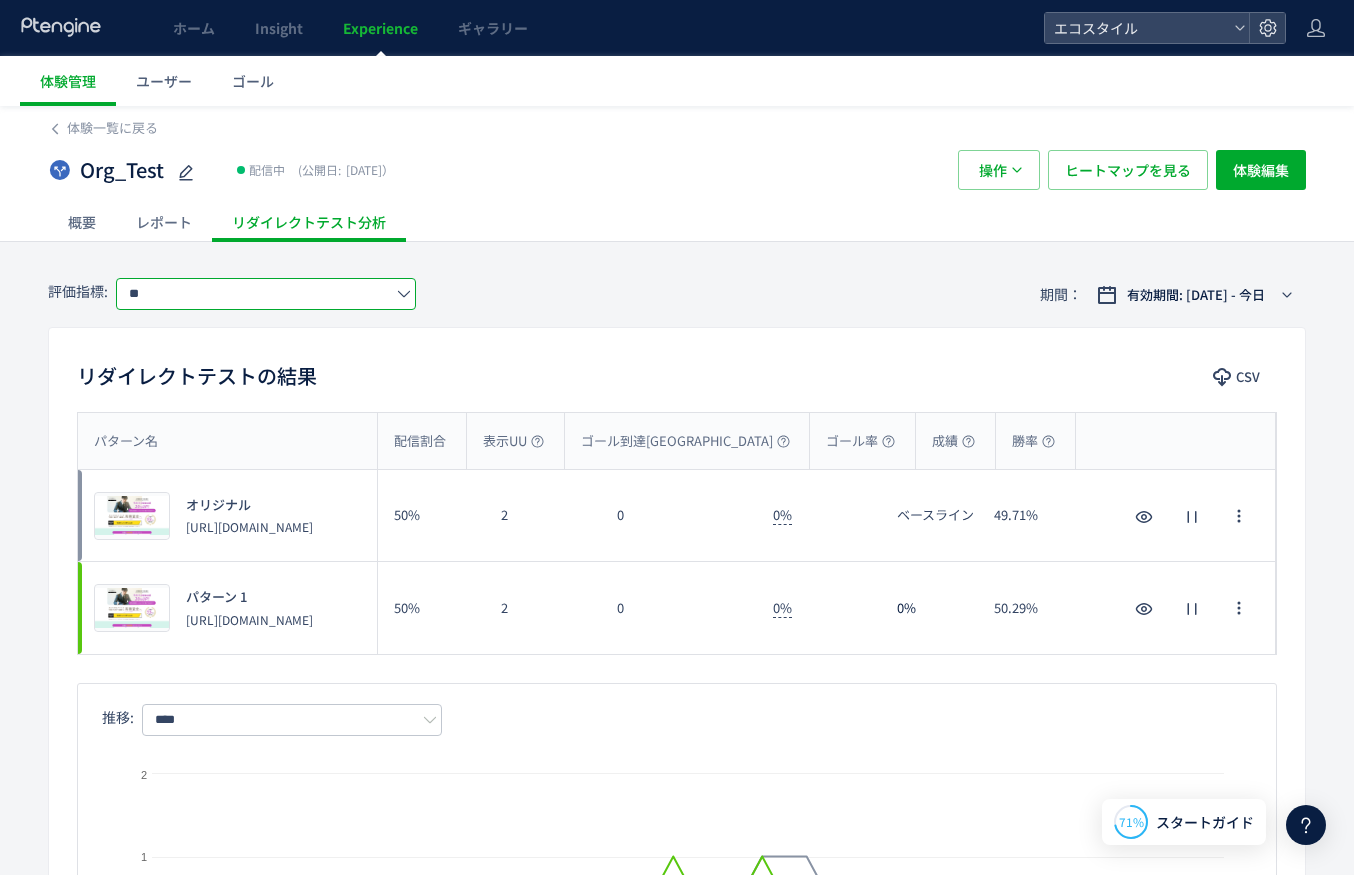 click on "**" 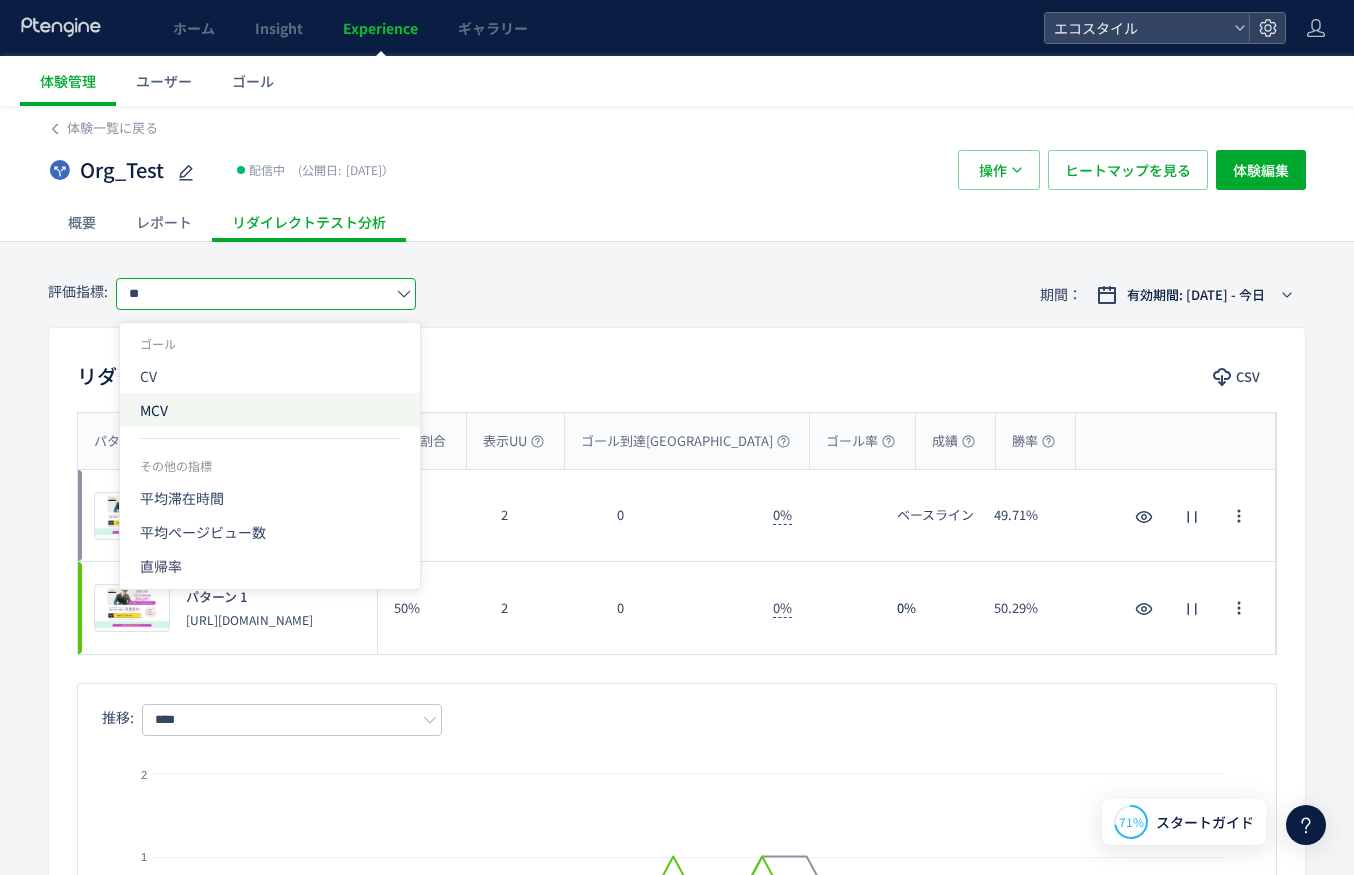 click on "MCV" 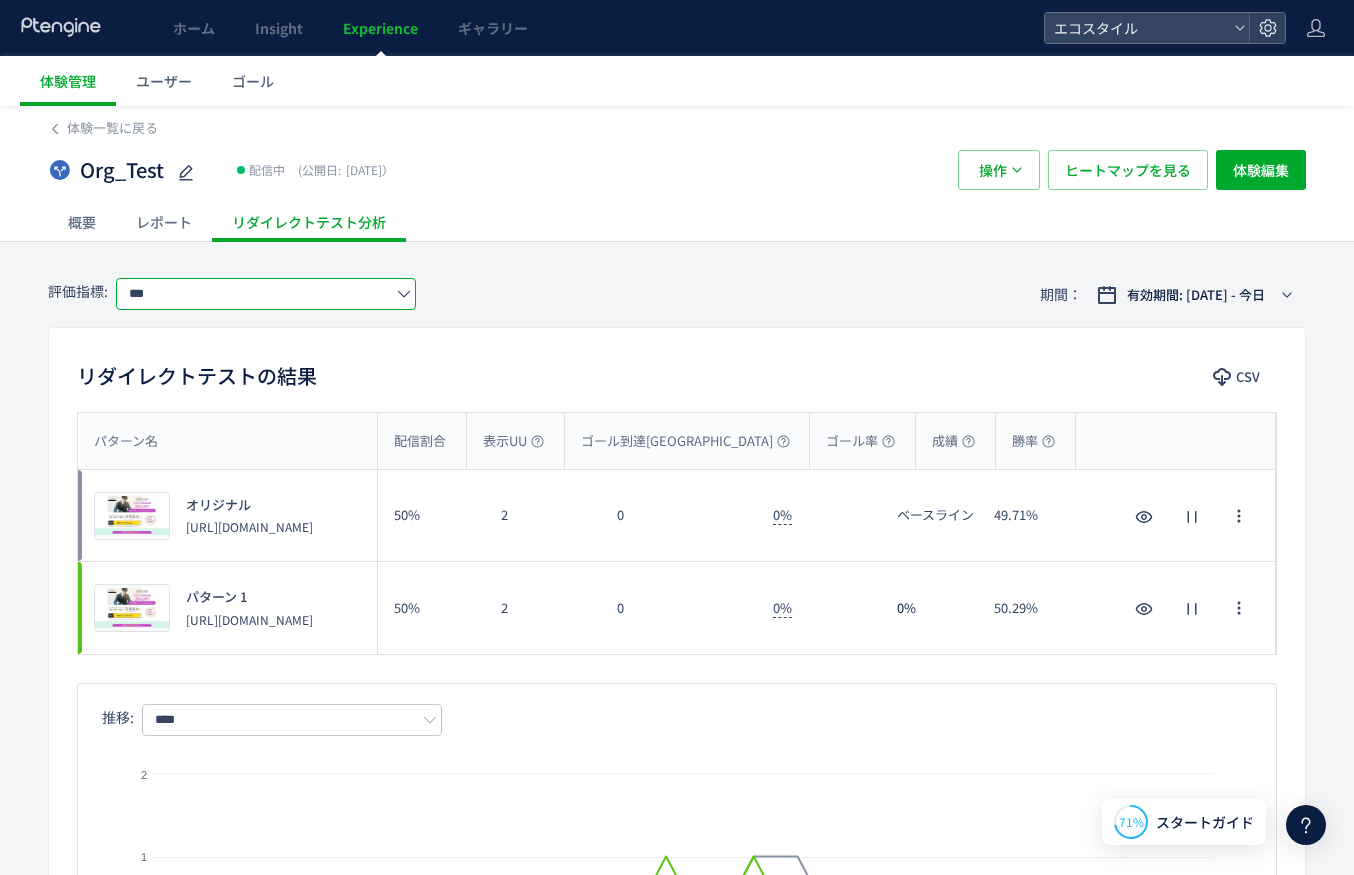 click on "***" 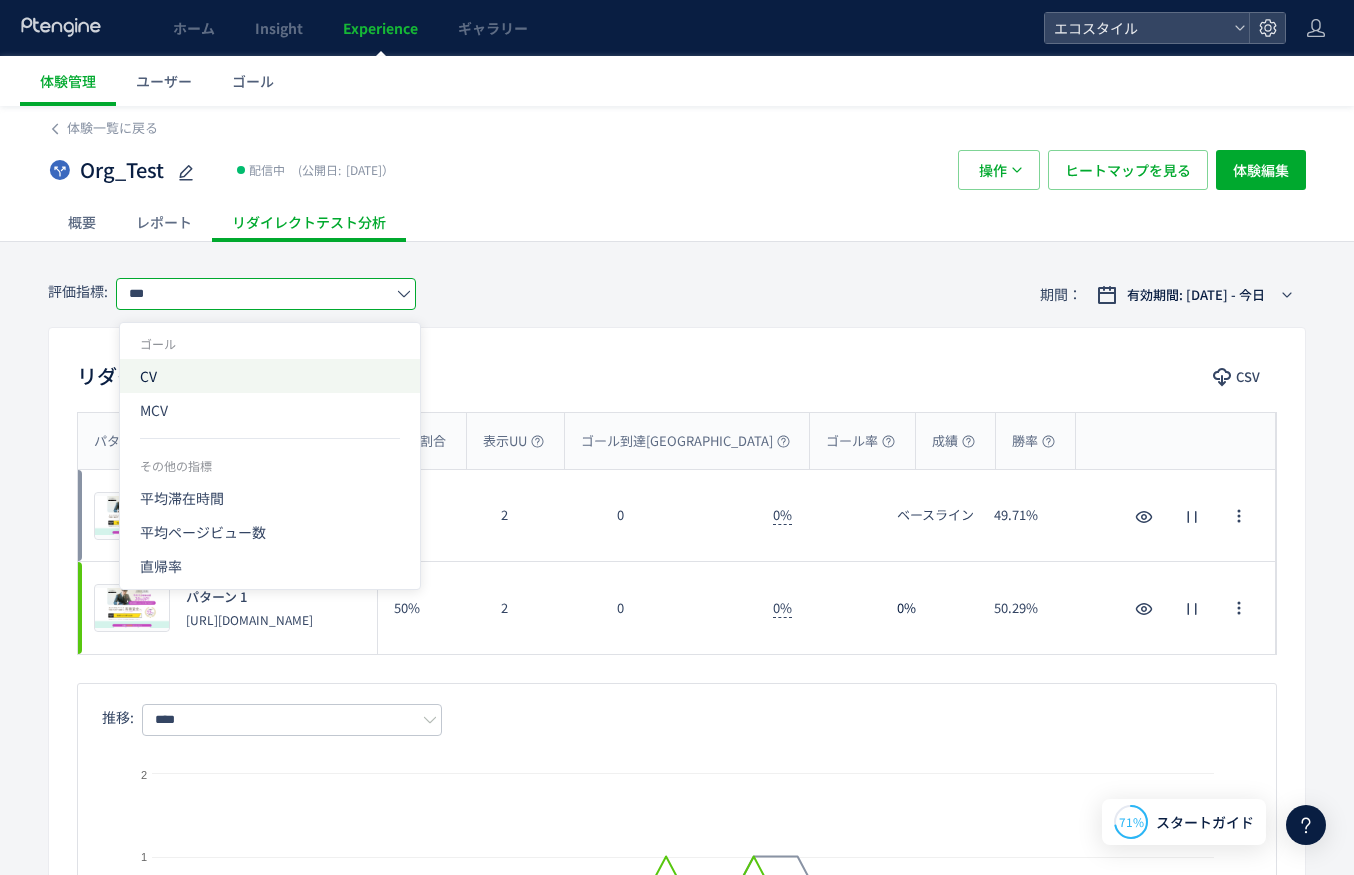 click on "CV" 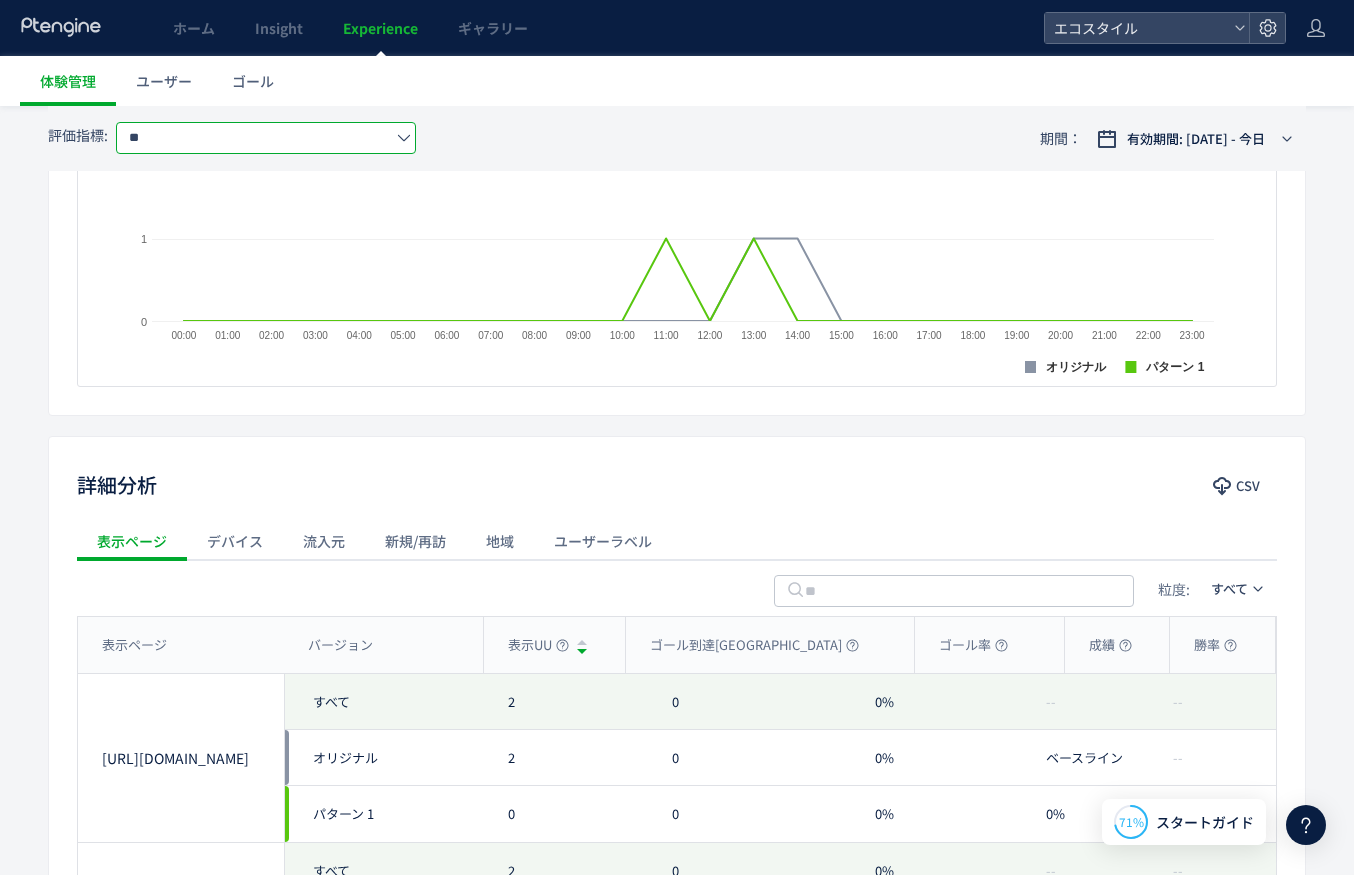 scroll, scrollTop: 925, scrollLeft: 0, axis: vertical 